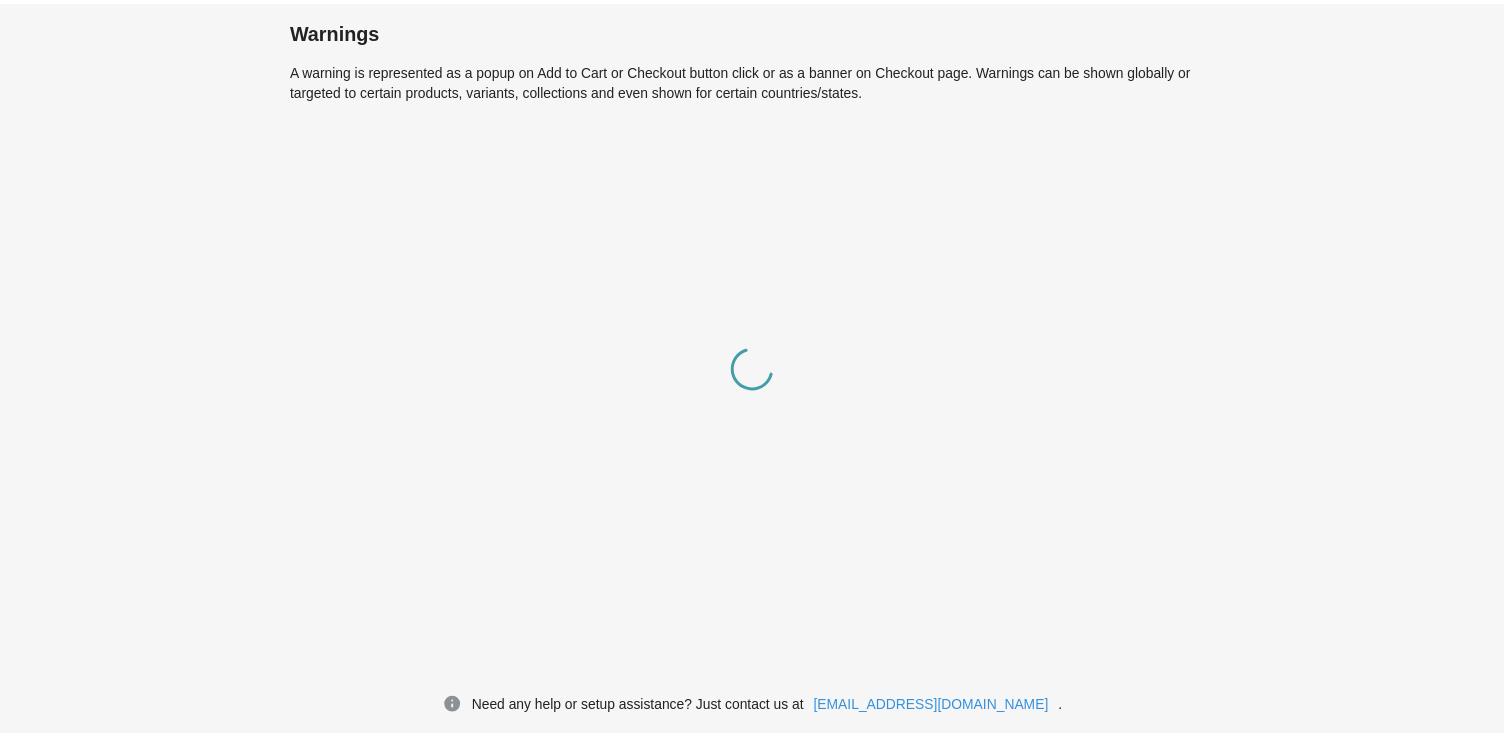 scroll, scrollTop: 0, scrollLeft: 0, axis: both 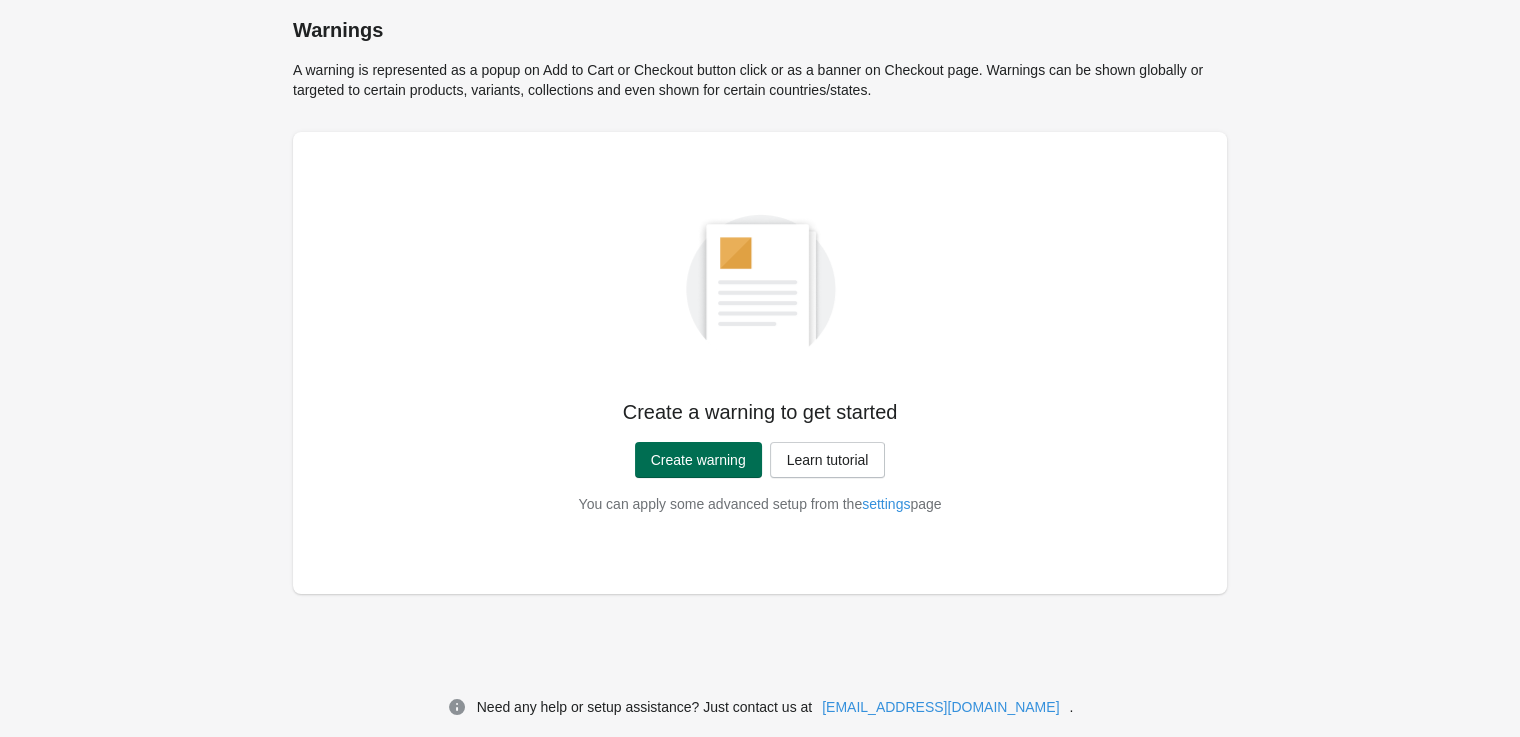 click on "Create warning" at bounding box center (698, 460) 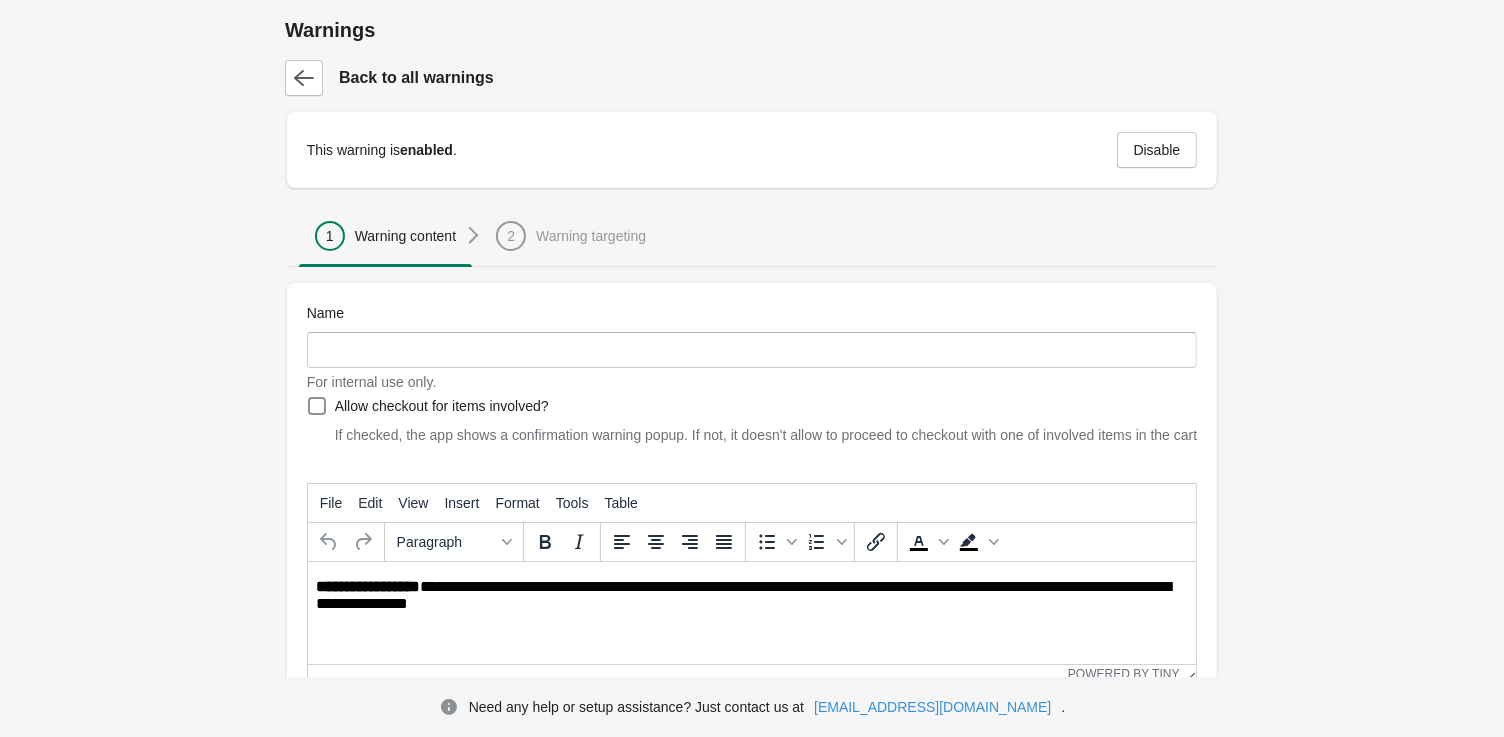 scroll, scrollTop: 0, scrollLeft: 0, axis: both 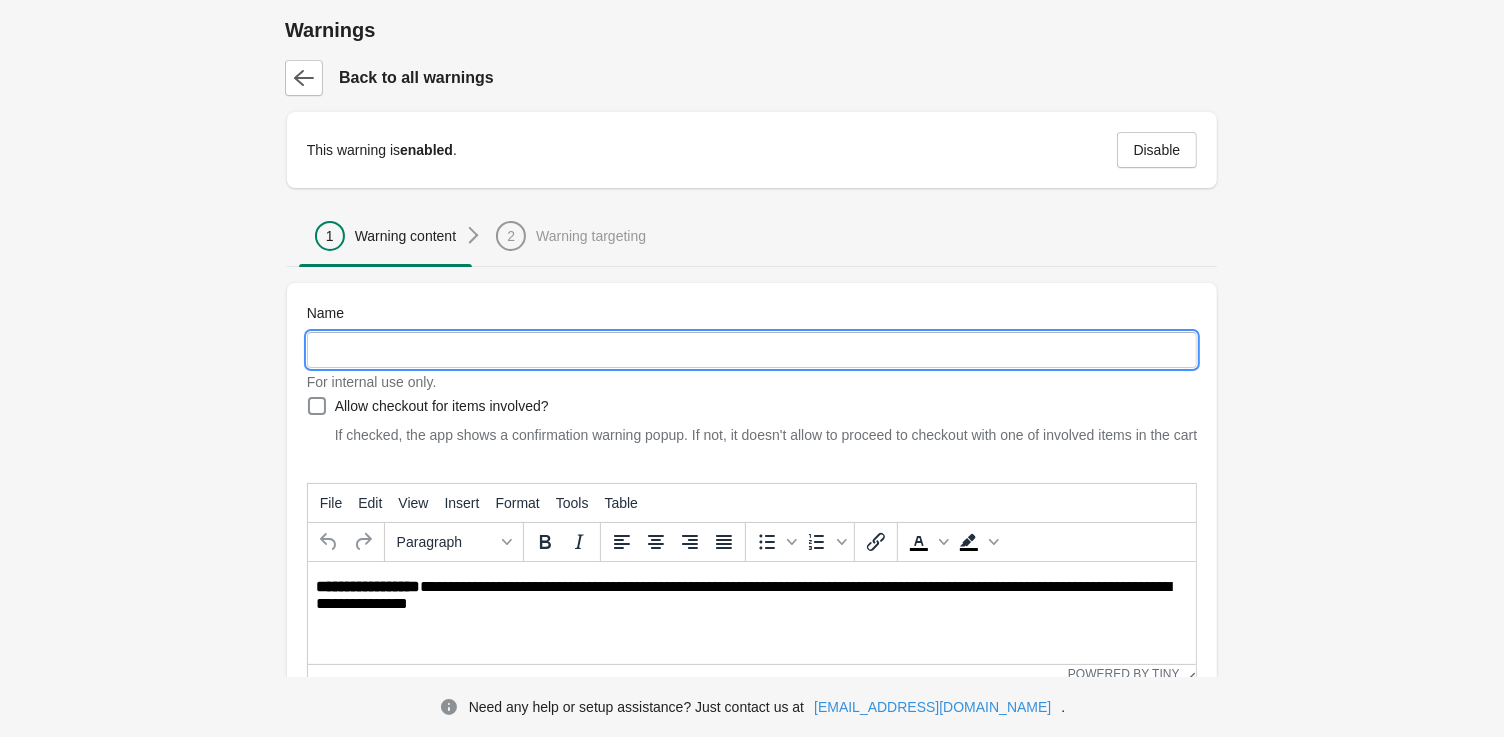 click on "Name" at bounding box center [752, 350] 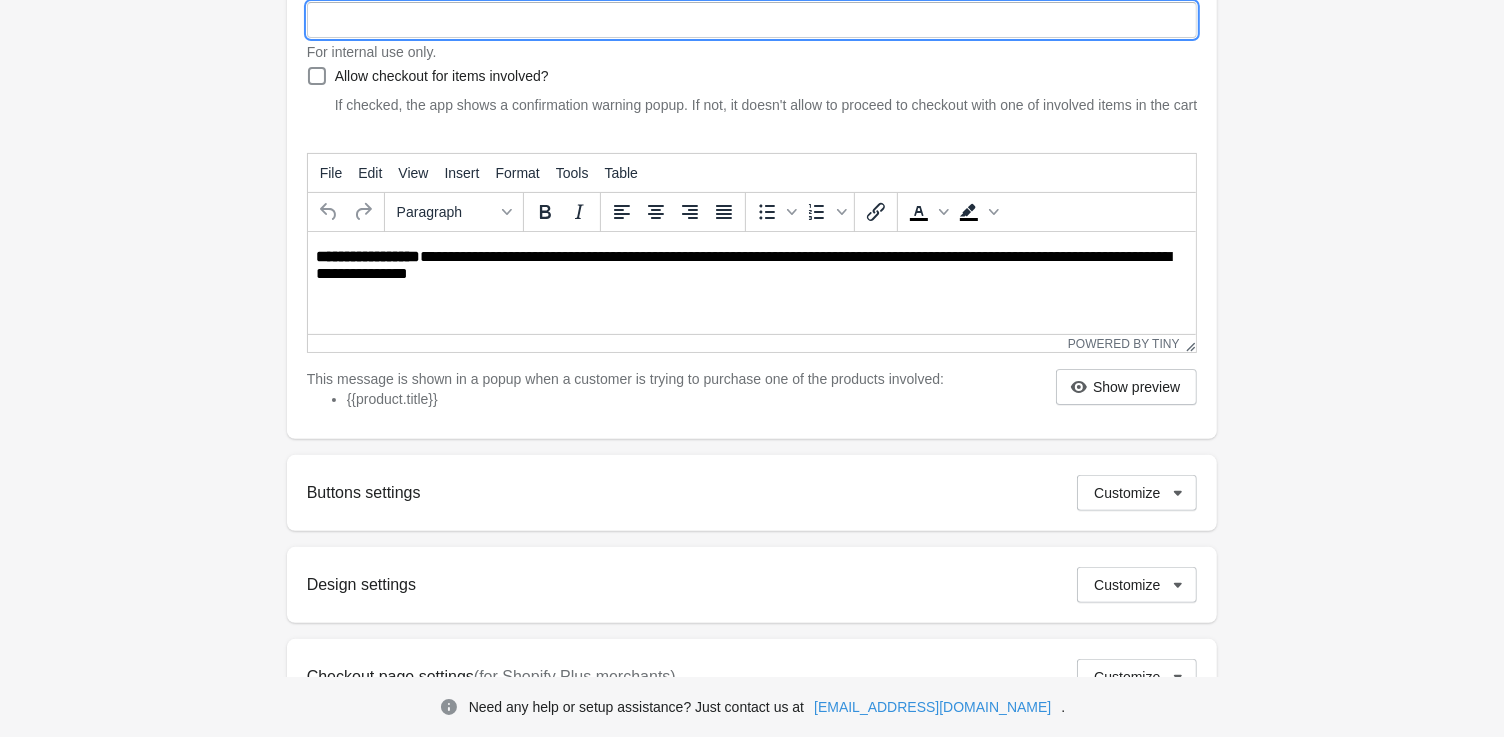 scroll, scrollTop: 220, scrollLeft: 0, axis: vertical 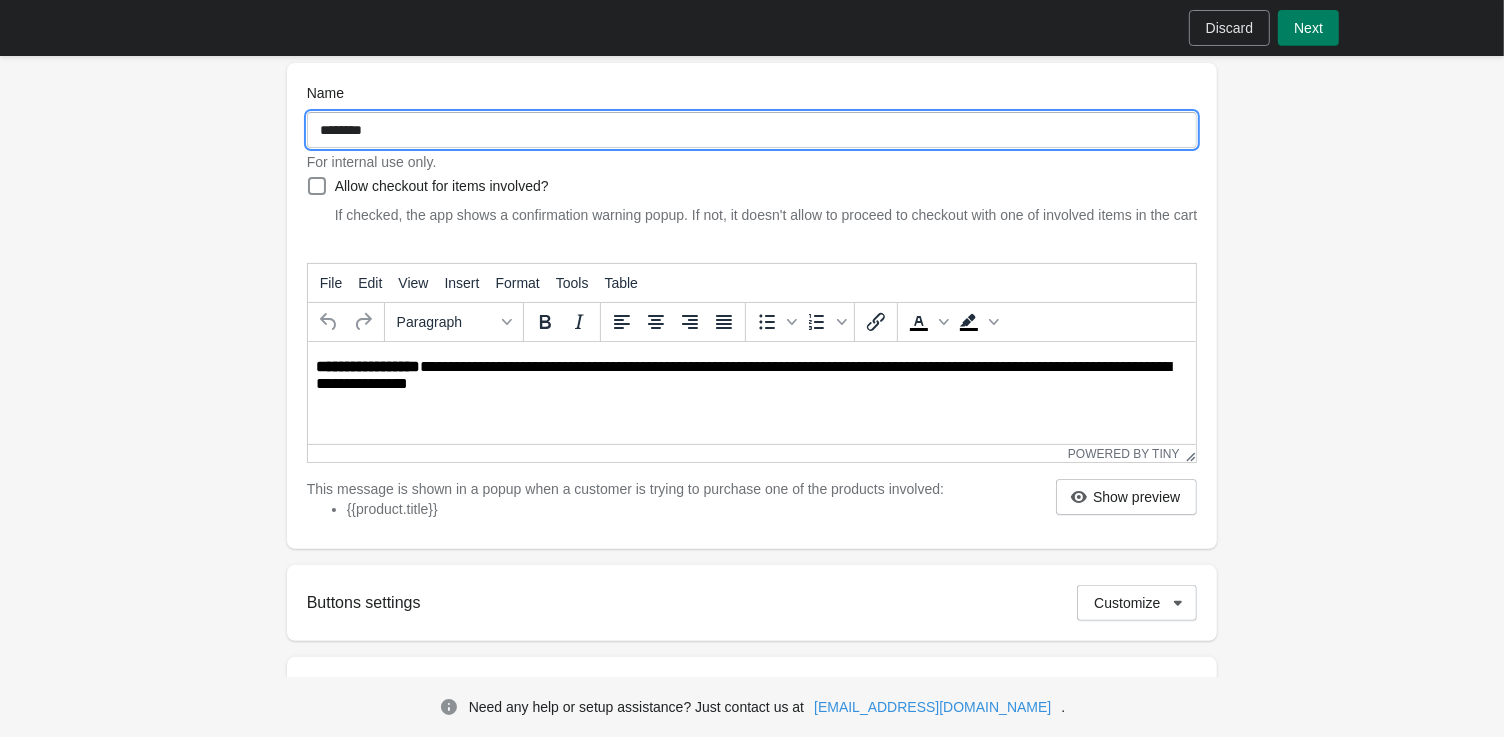 type on "********" 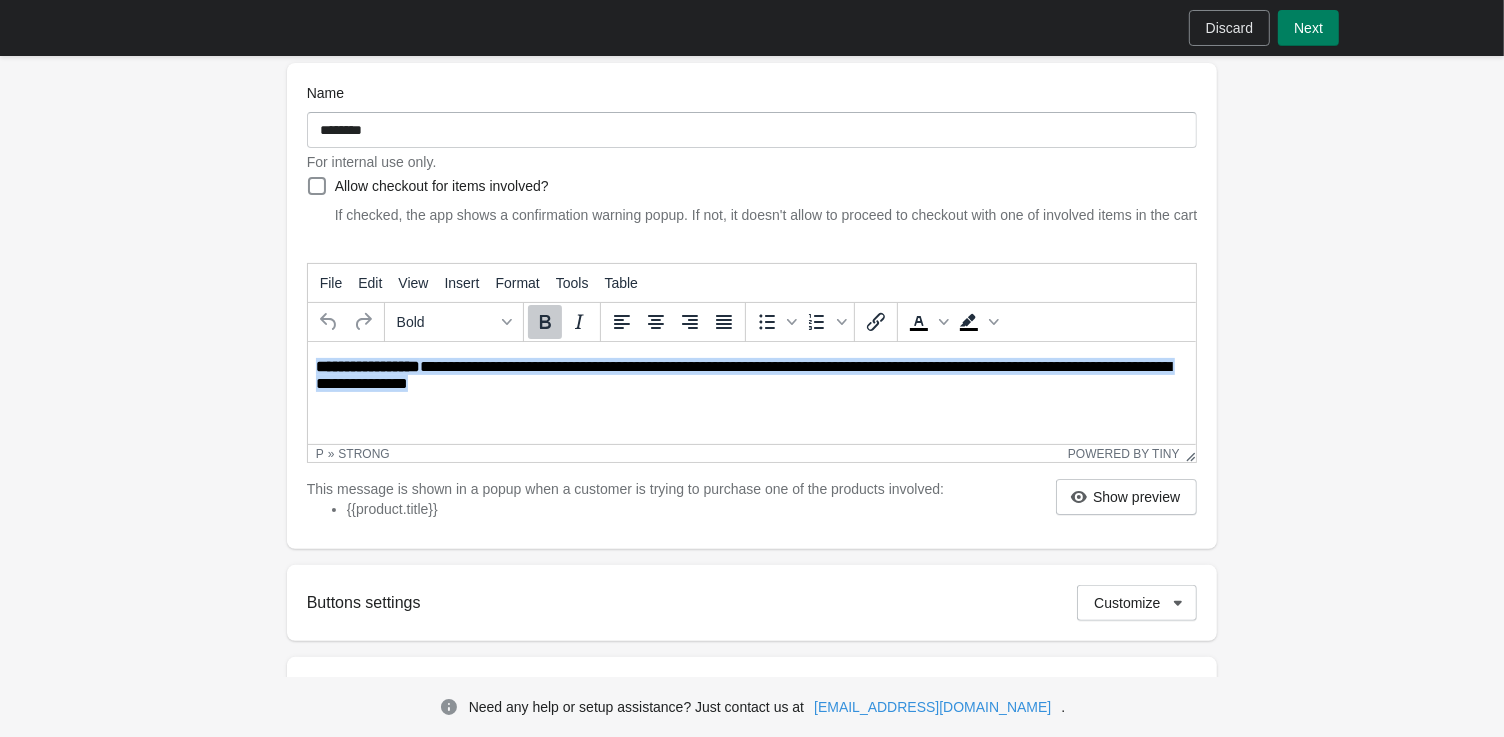 drag, startPoint x: 501, startPoint y: 387, endPoint x: 276, endPoint y: 362, distance: 226.38463 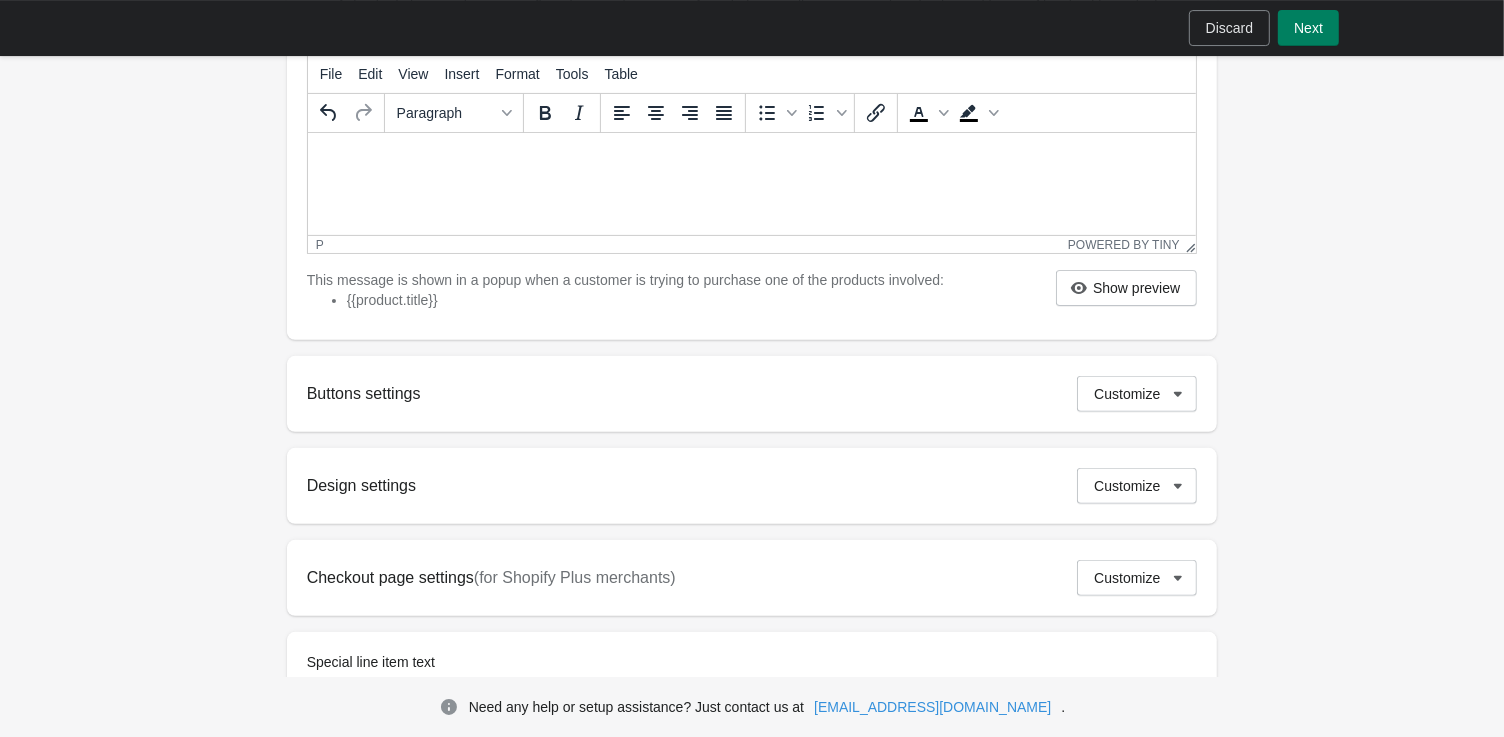 scroll, scrollTop: 440, scrollLeft: 0, axis: vertical 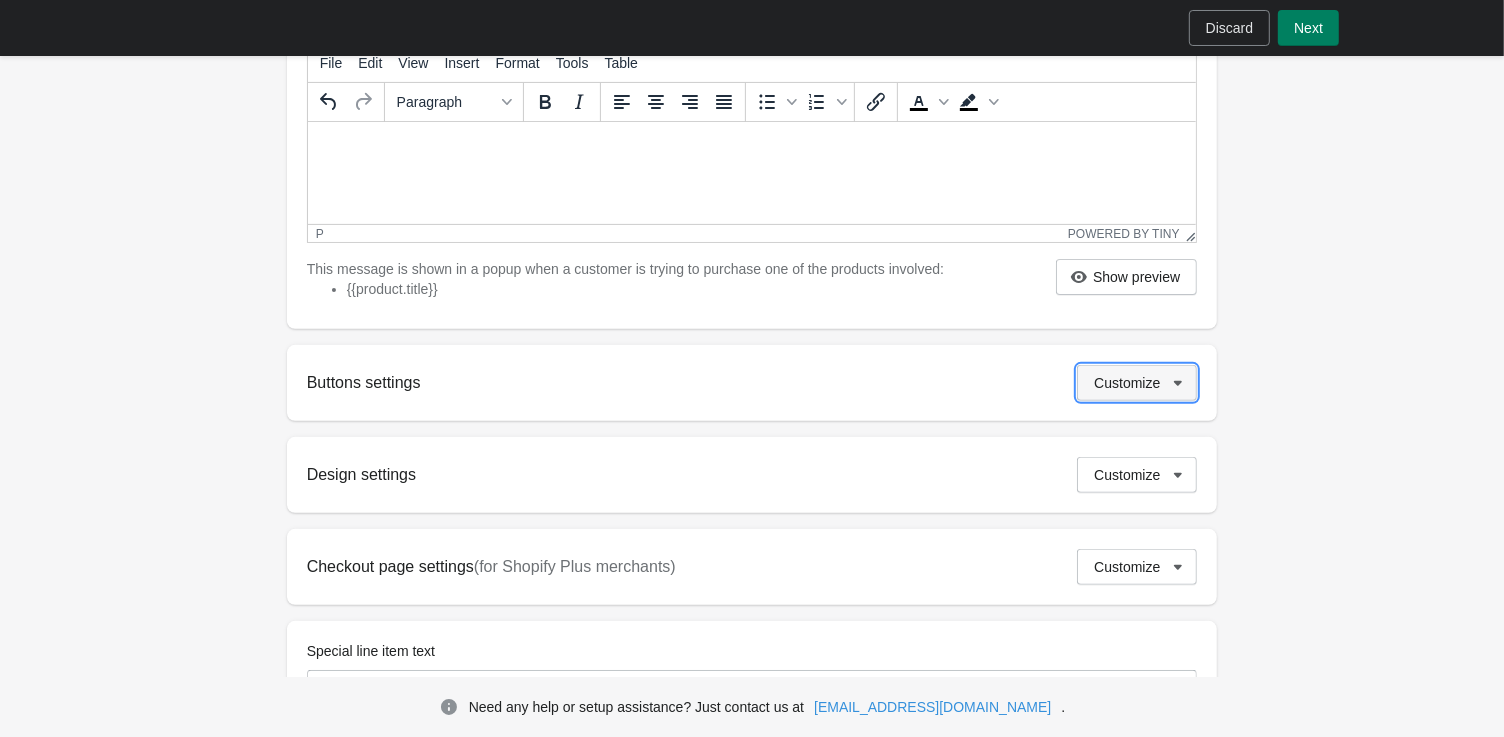 click on "Customize" at bounding box center [1127, 383] 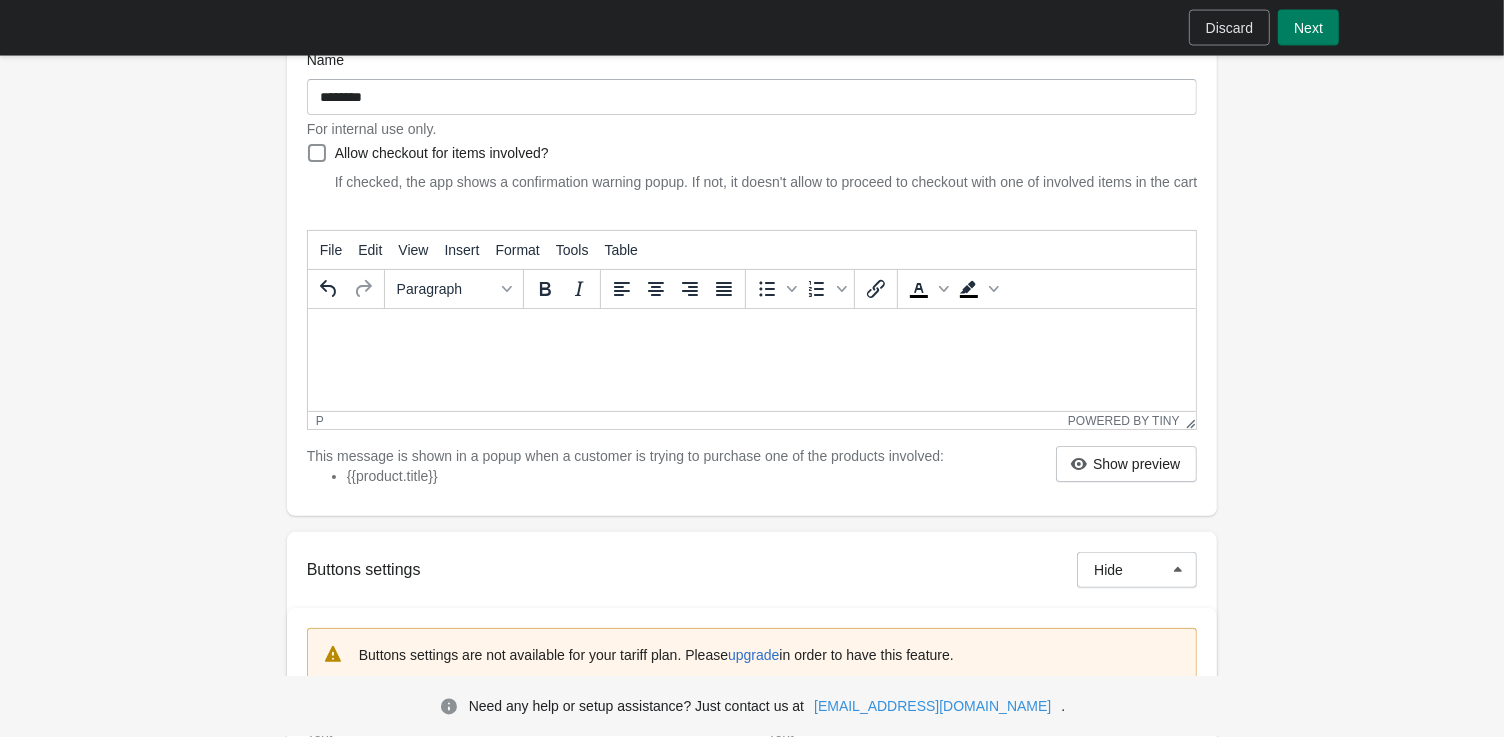 scroll, scrollTop: 220, scrollLeft: 0, axis: vertical 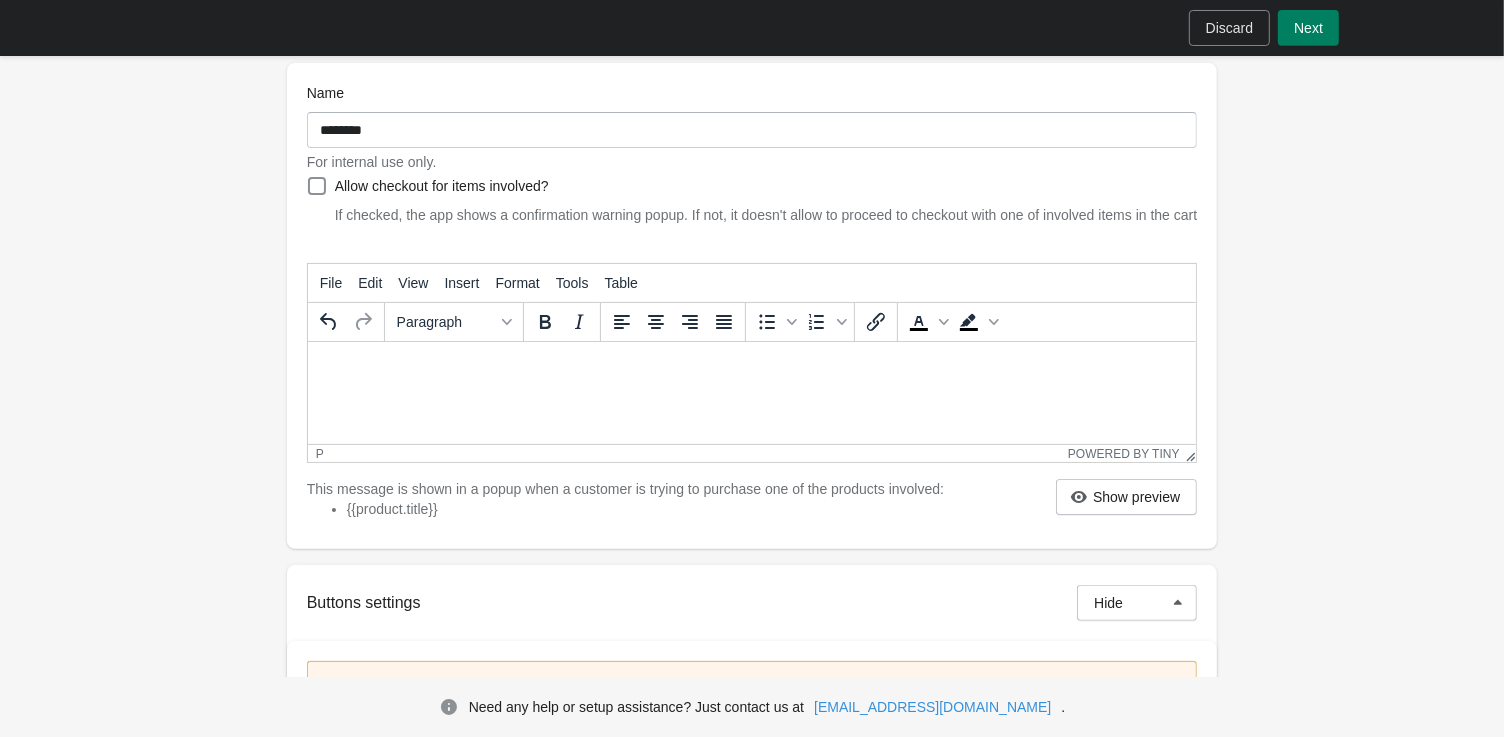 click at bounding box center [751, 365] 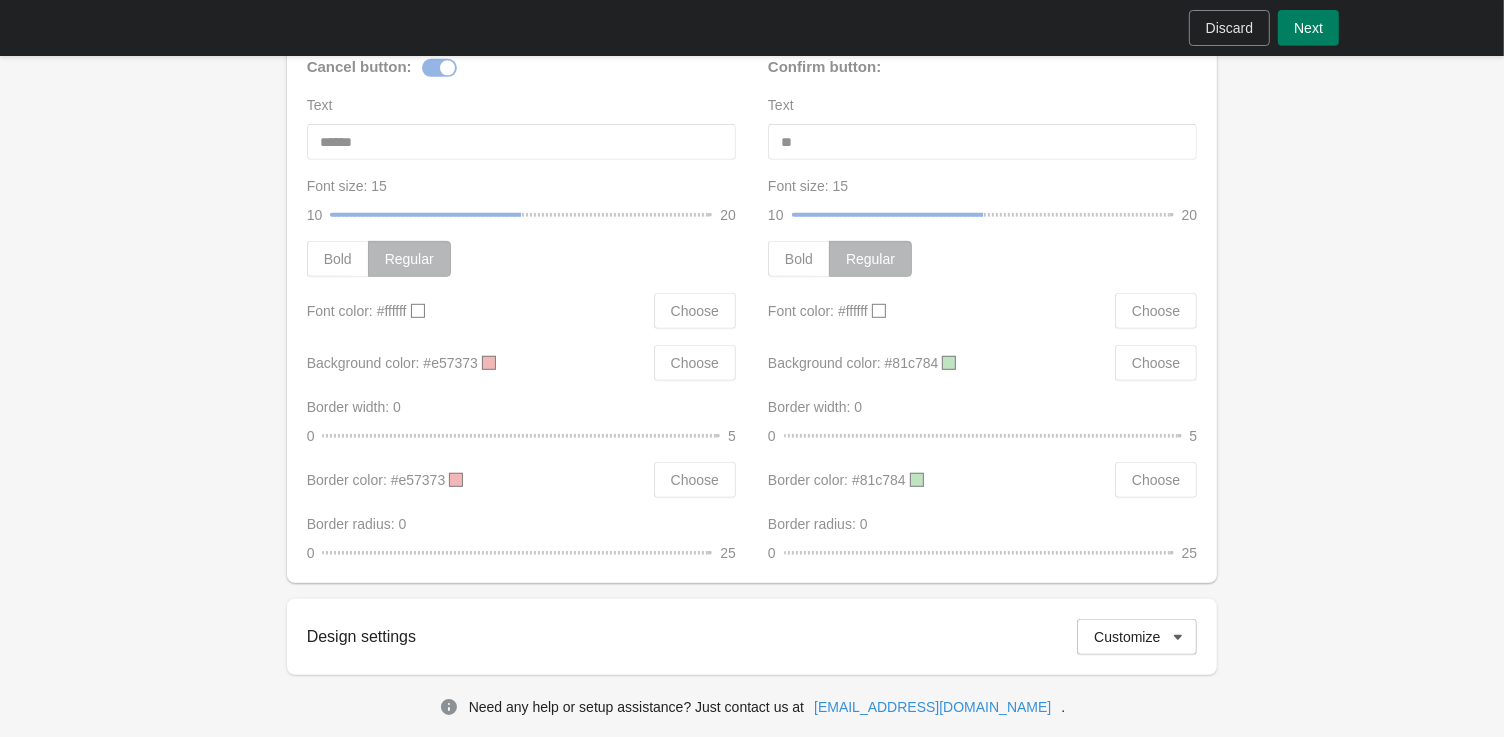 scroll, scrollTop: 1213, scrollLeft: 0, axis: vertical 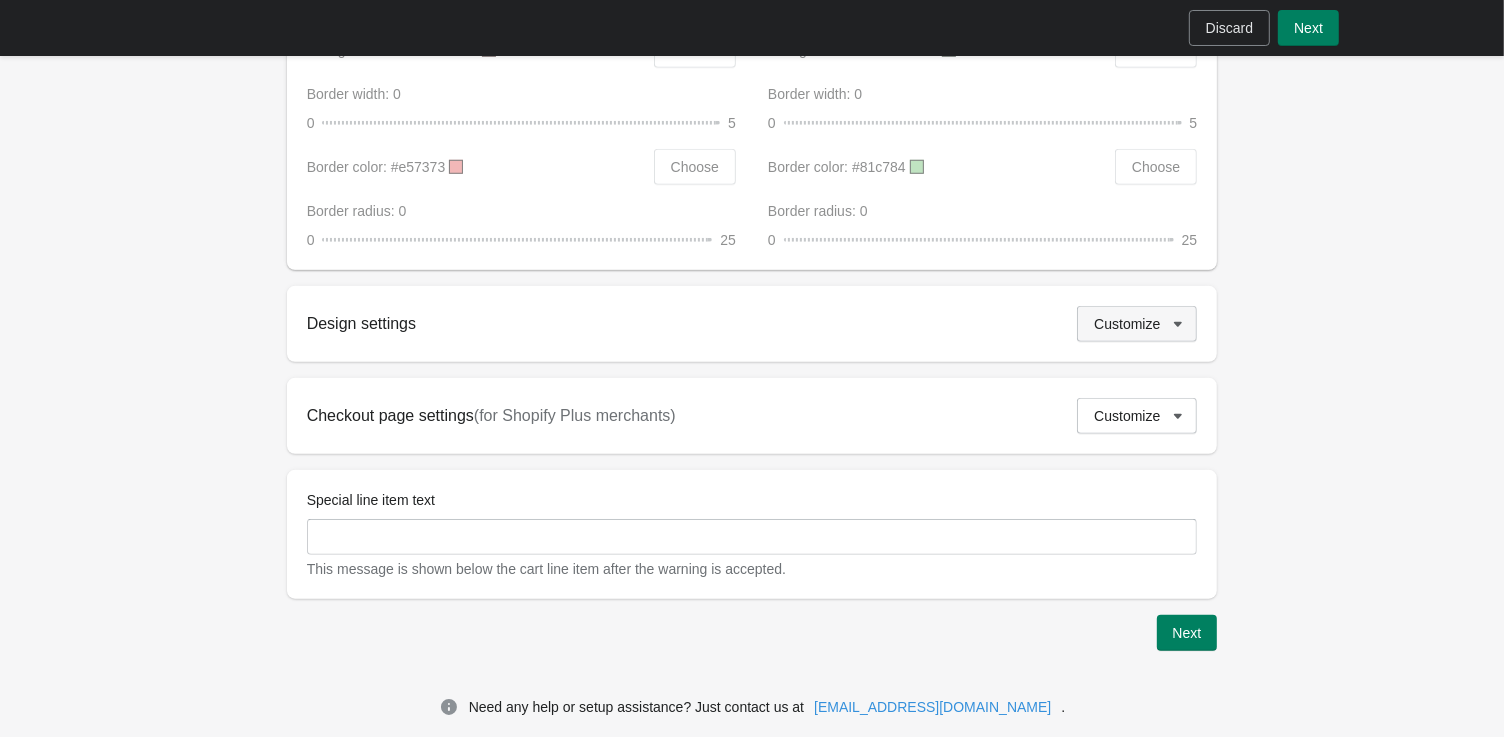 click on "Customize" at bounding box center [1127, 324] 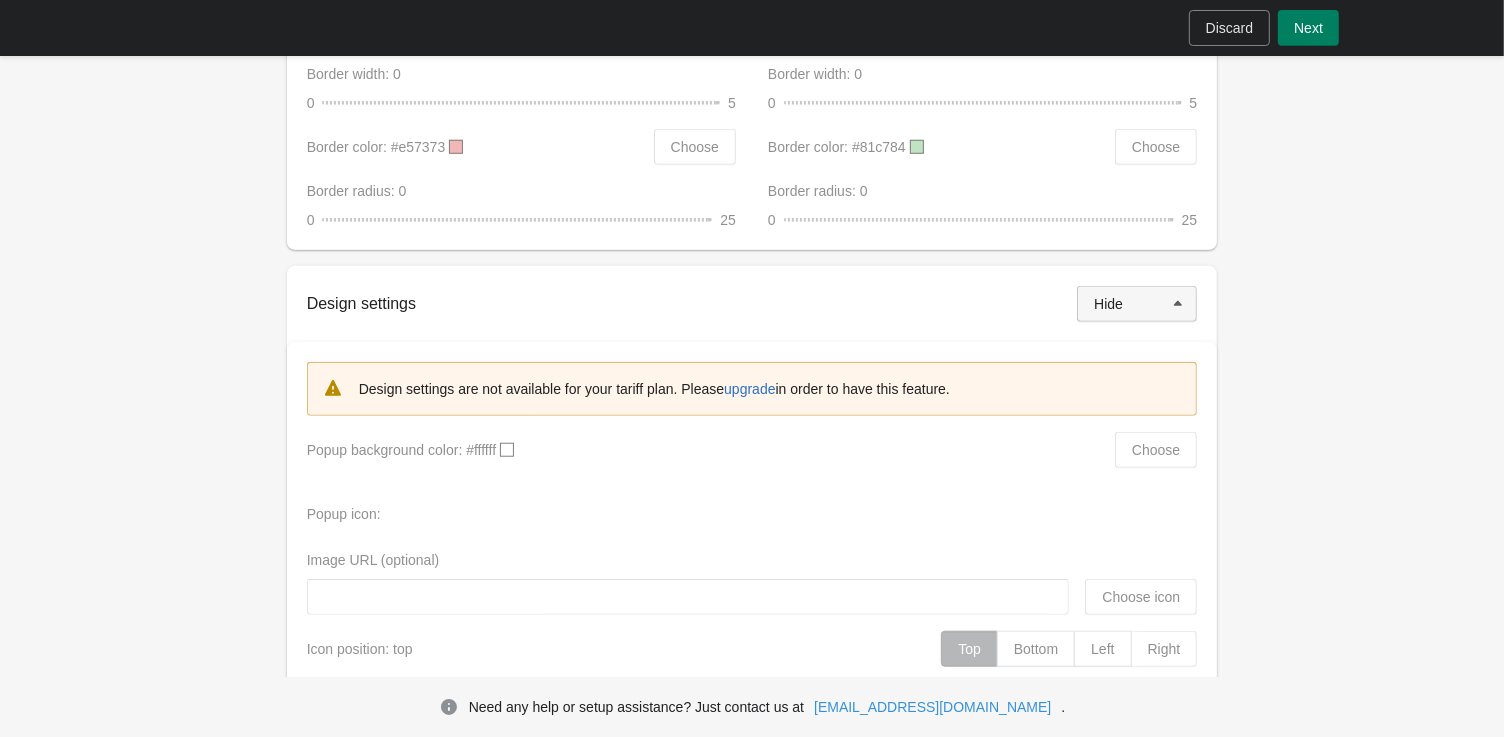 click on "Hide" at bounding box center (1108, 304) 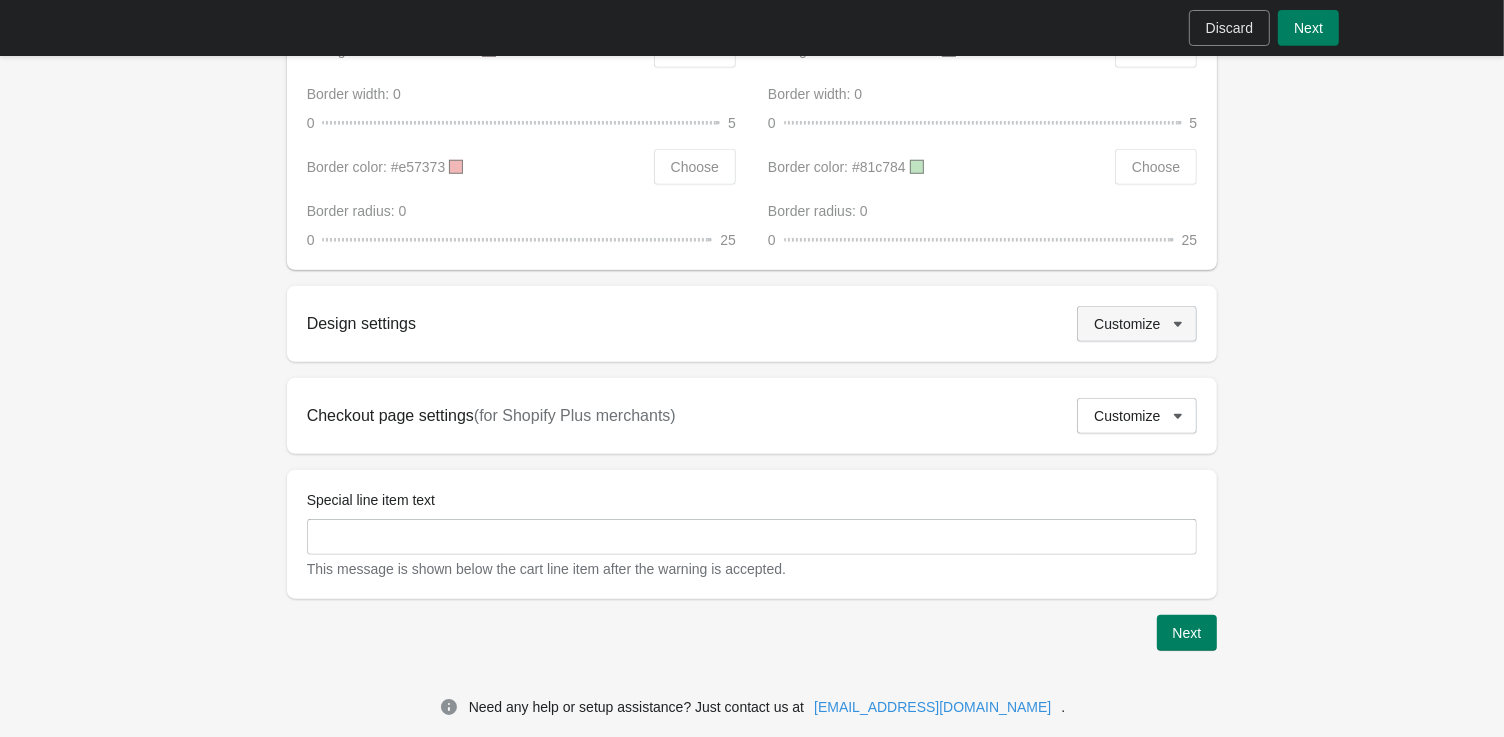 scroll, scrollTop: 223, scrollLeft: 0, axis: vertical 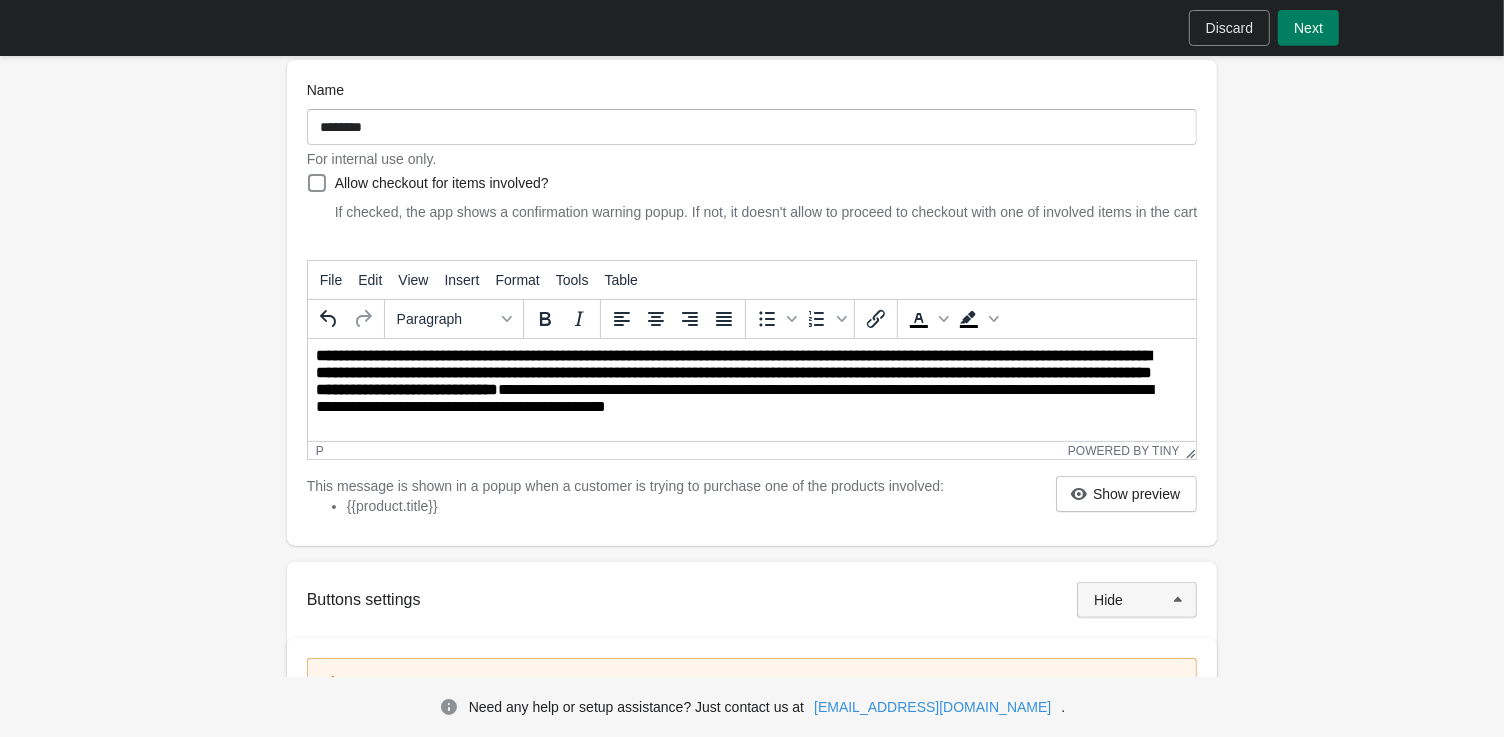 click on "Hide" at bounding box center (1137, 600) 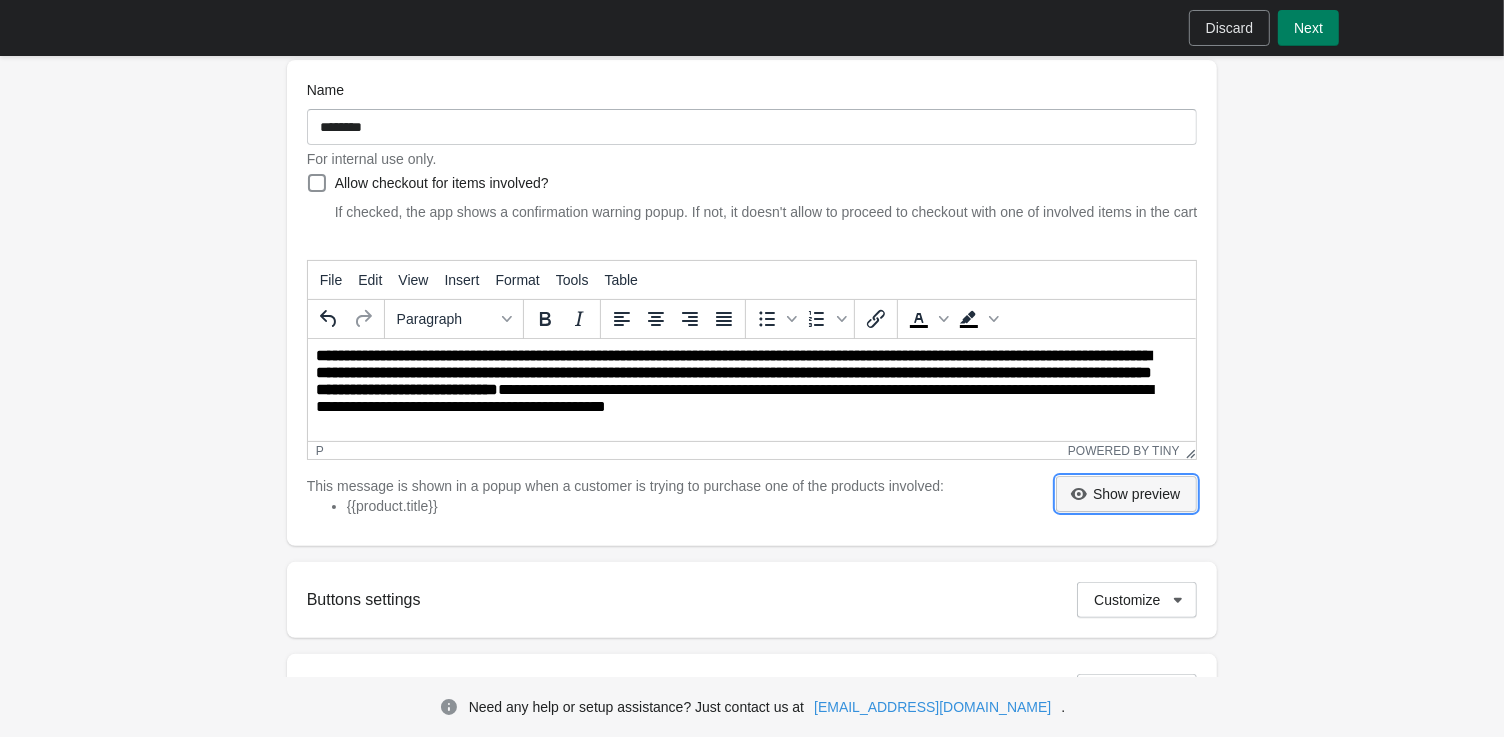 click on "Show preview" at bounding box center (1136, 494) 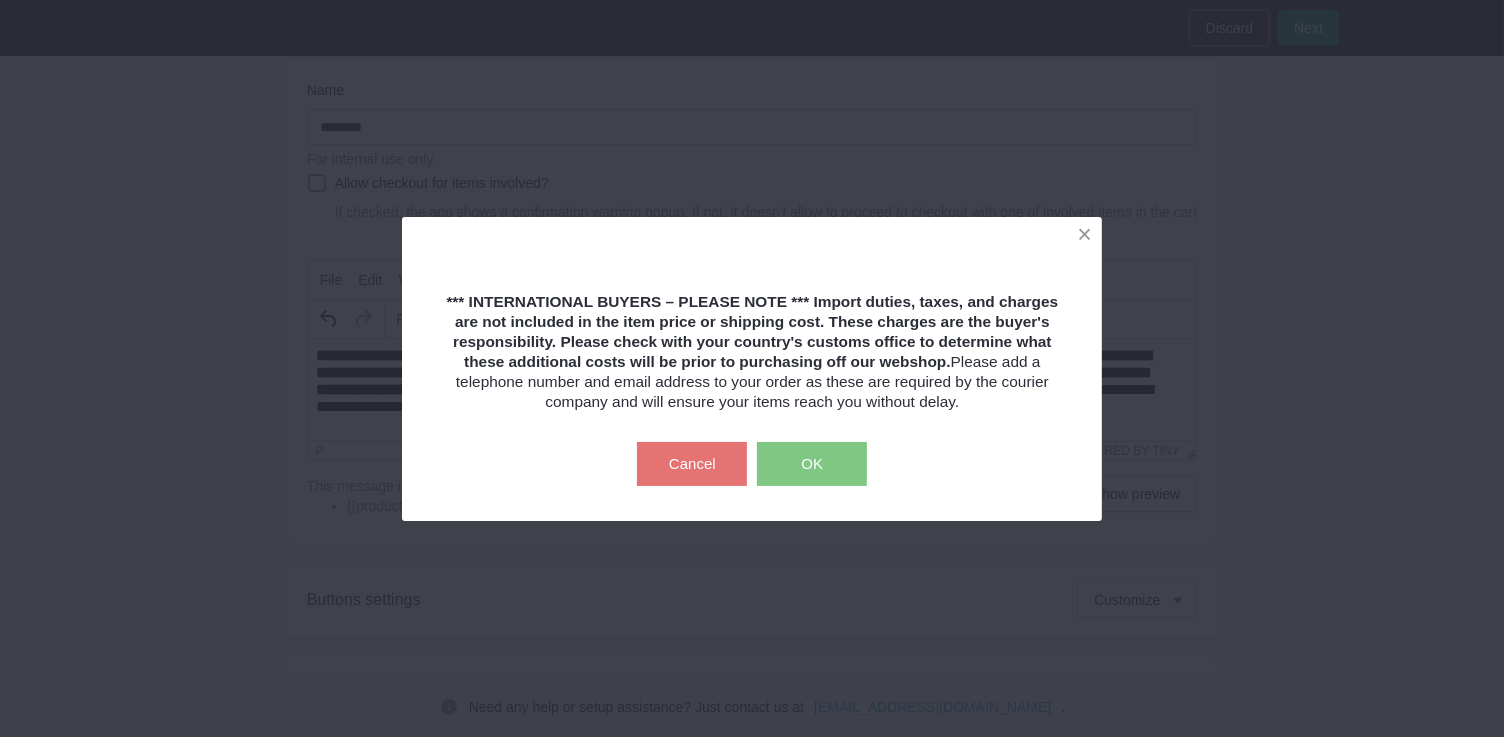 click on "OK" at bounding box center [812, 464] 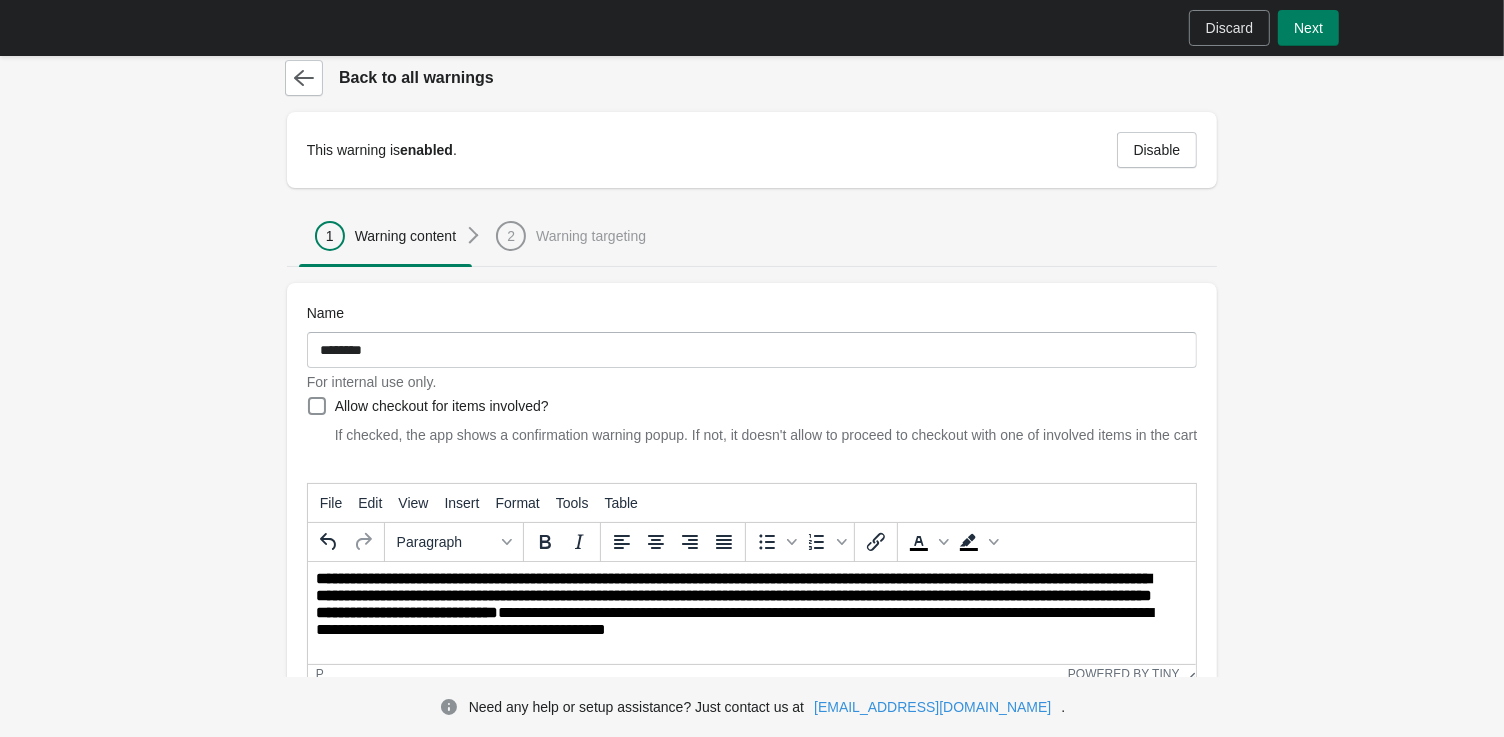 scroll, scrollTop: 611, scrollLeft: 0, axis: vertical 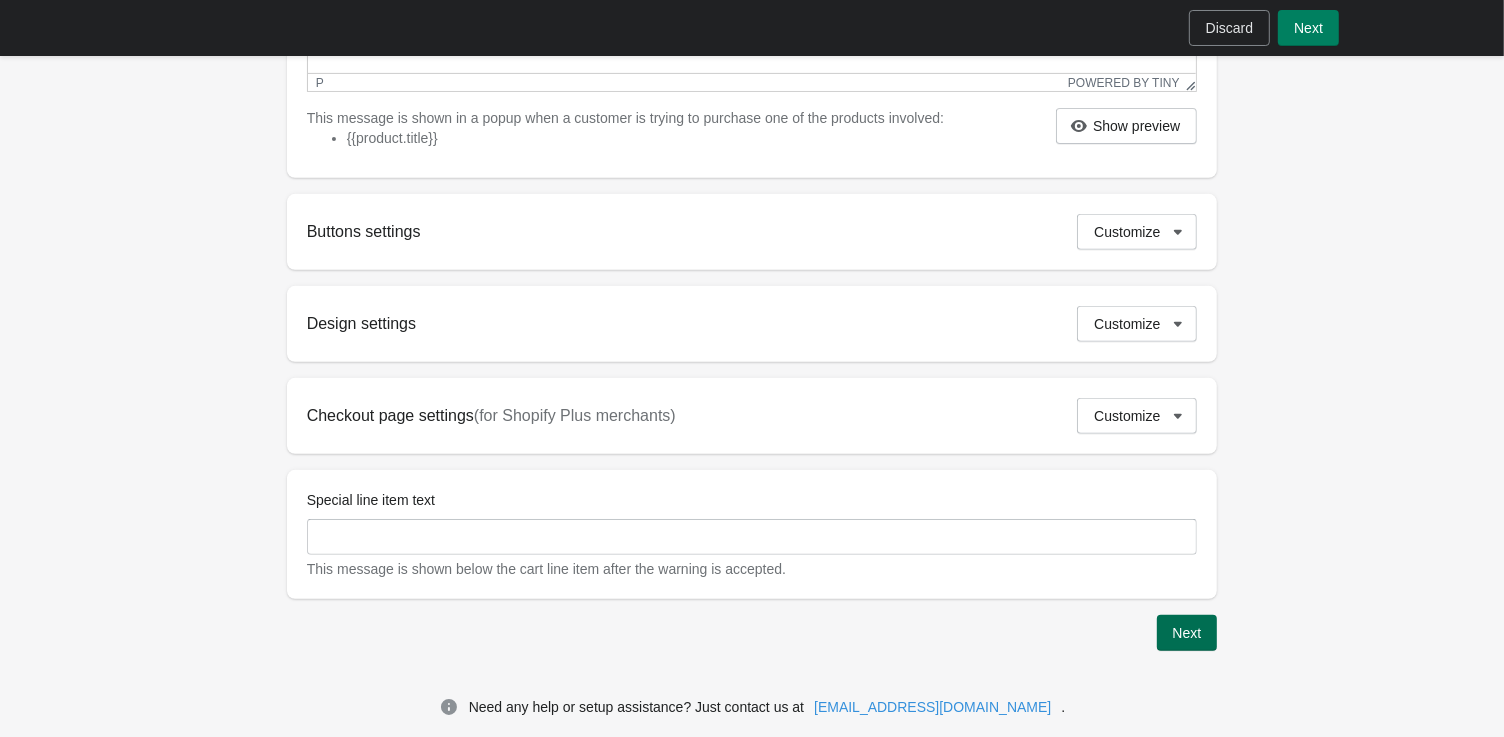 click on "Next" at bounding box center [1187, 633] 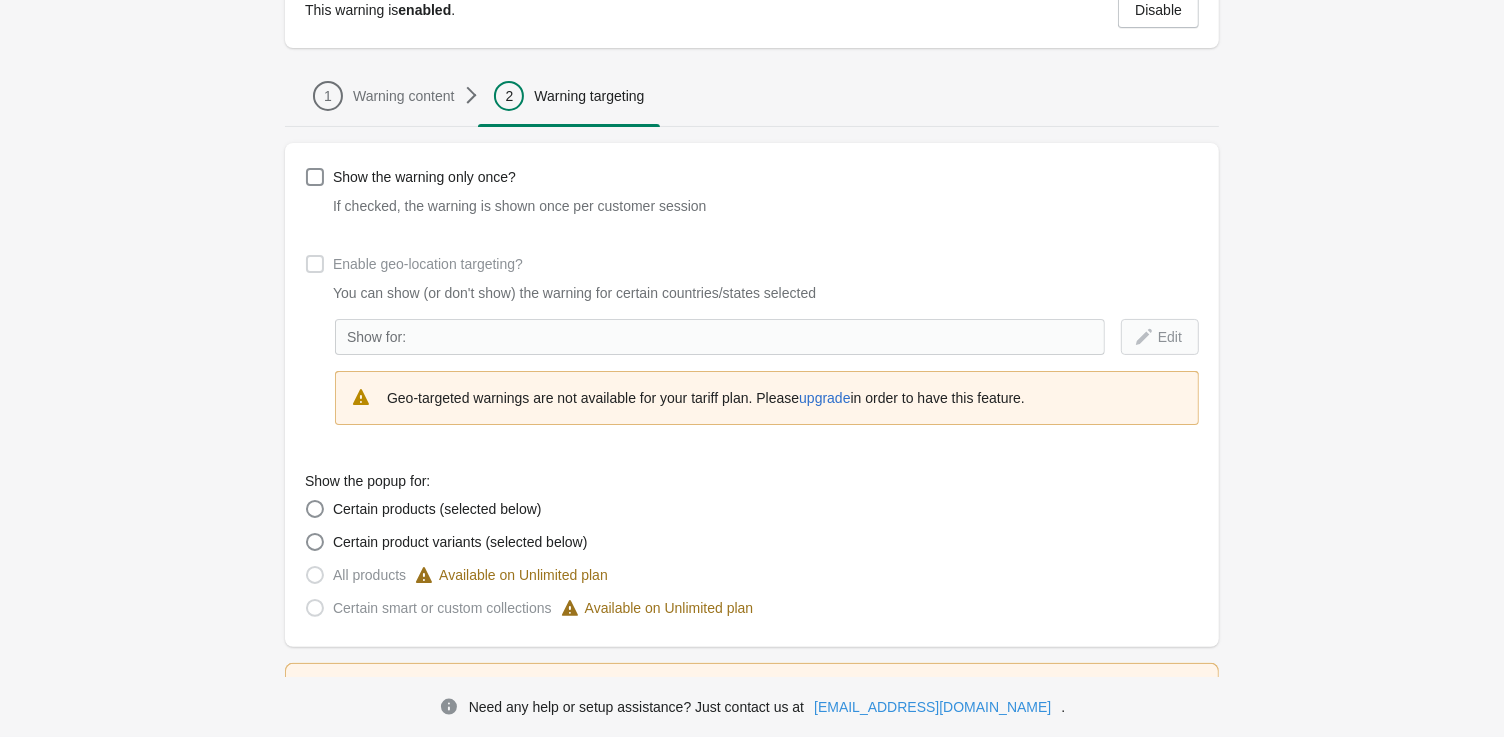 scroll, scrollTop: 130, scrollLeft: 0, axis: vertical 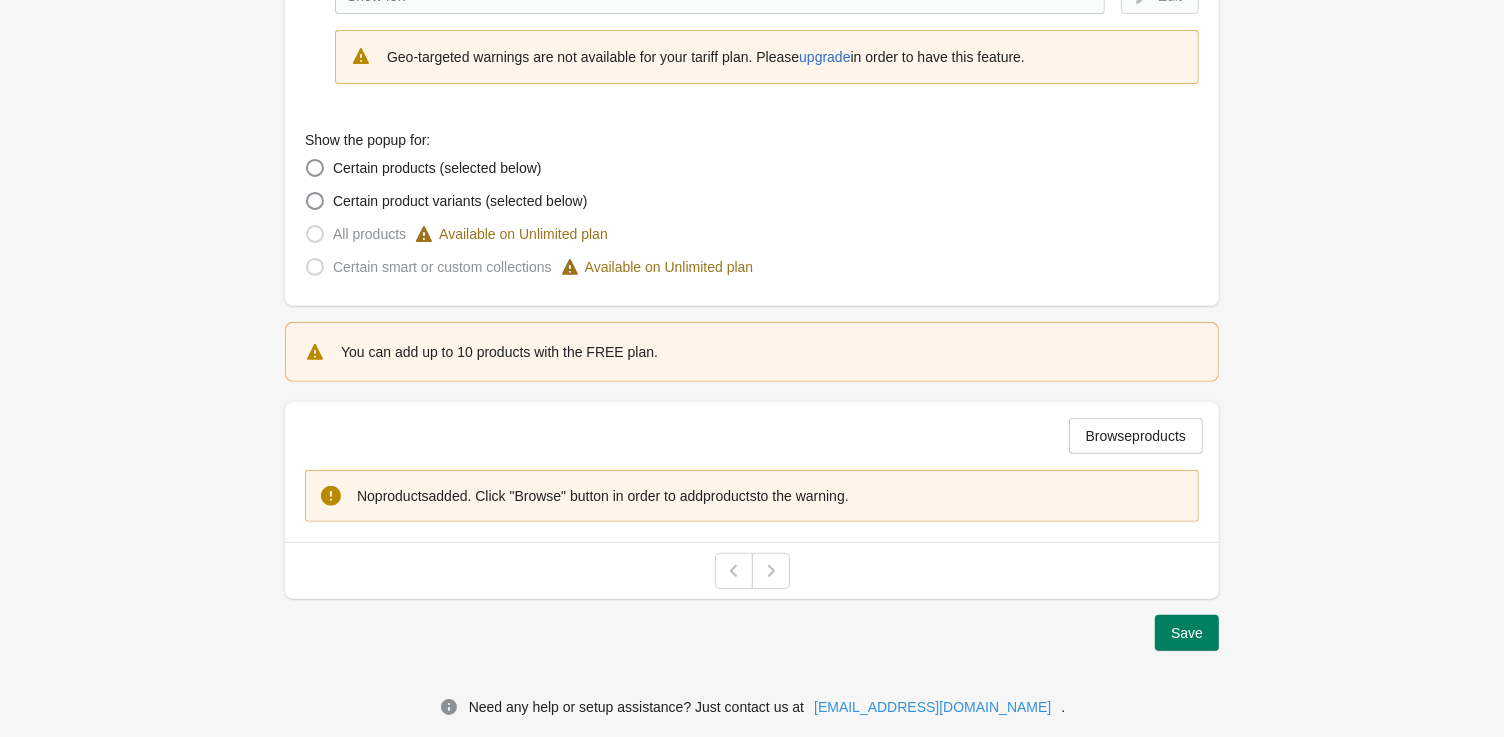 click at bounding box center (771, 571) 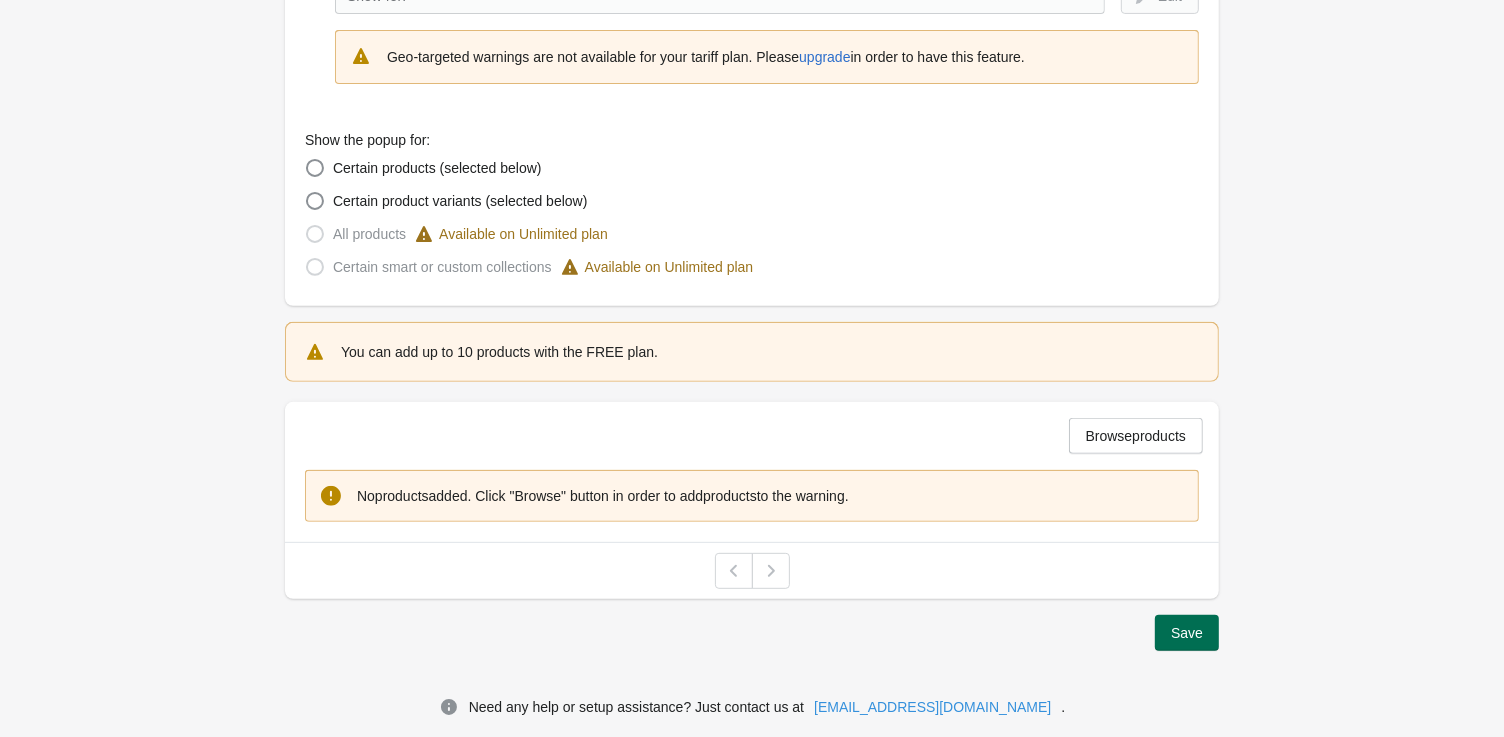 click on "Save" at bounding box center [1187, 633] 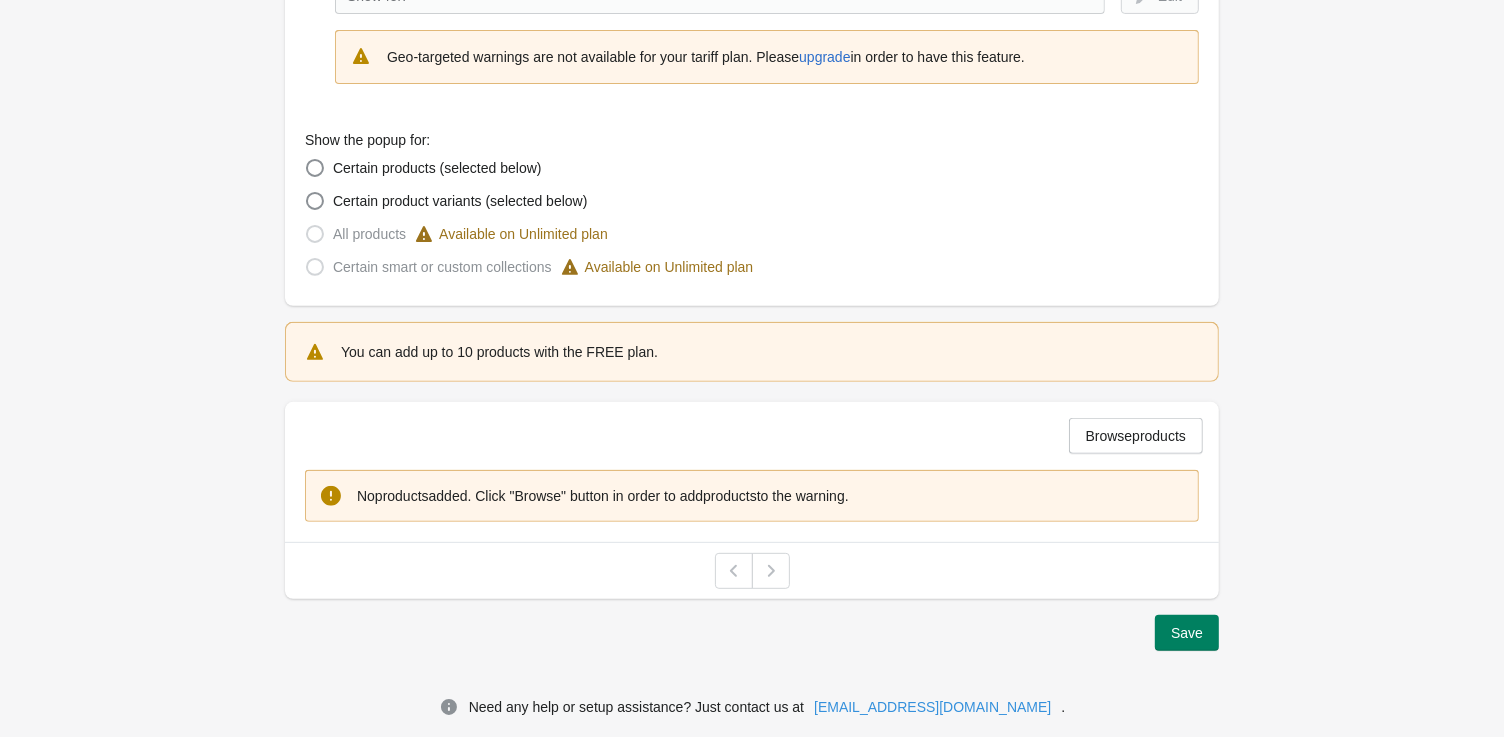 scroll, scrollTop: 0, scrollLeft: 0, axis: both 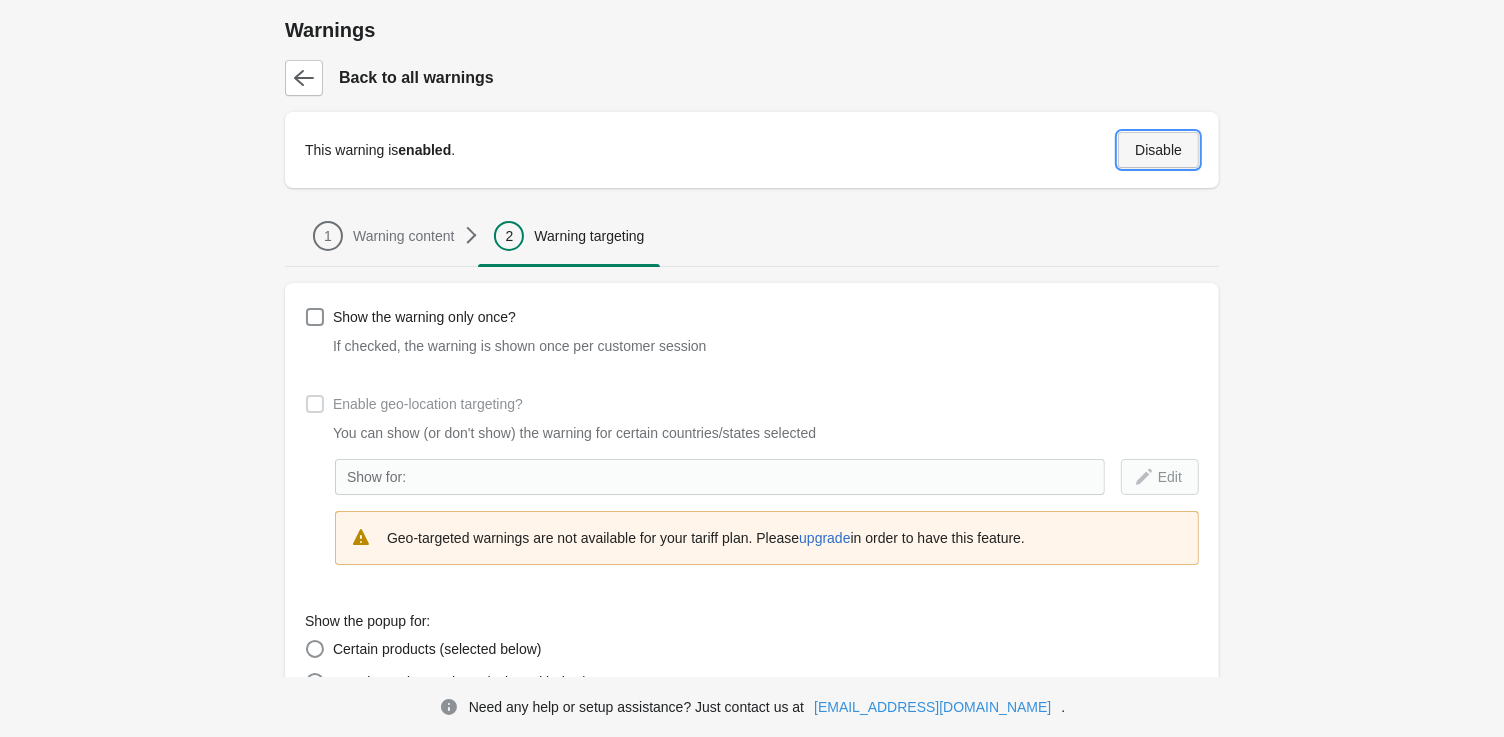 click on "Disable" at bounding box center [1158, 150] 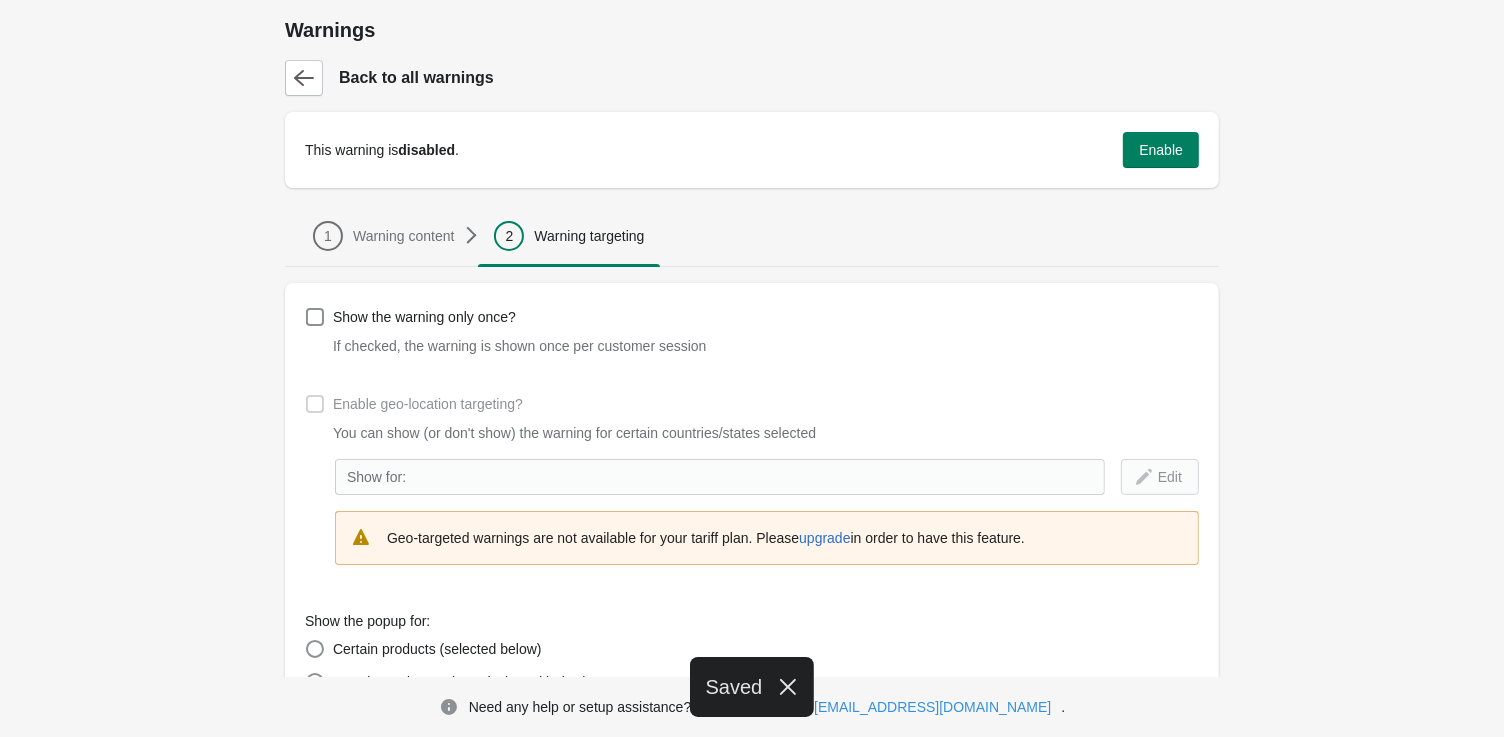 click on "Warnings Back to all warnings This warning is  disabled . Enable 1 Warning content 2 Warning targeting 1 Warning content 2 Warning targeting Show the warning only once? If checked, the warning is shown once per customer session Enable geo-location targeting? You can show (or don't show) the warning for certain countries/states selected Show for: Edit Geo-targeted warnings are not available for your tariff plan. Please  upgrade  in order to have this feature. Show the popup for: Certain products (selected below) Certain product variants (selected below) All products Available on Unlimited plan Certain smart or custom collections Available on Unlimited plan You can add up to 10 products with the FREE plan. Browse  products No  products  added. Click "Browse" button in order to add  products  to the warning. Save Need any help or setup assistance? Just contact us at  [EMAIL_ADDRESS][DOMAIN_NAME] ." at bounding box center [752, 574] 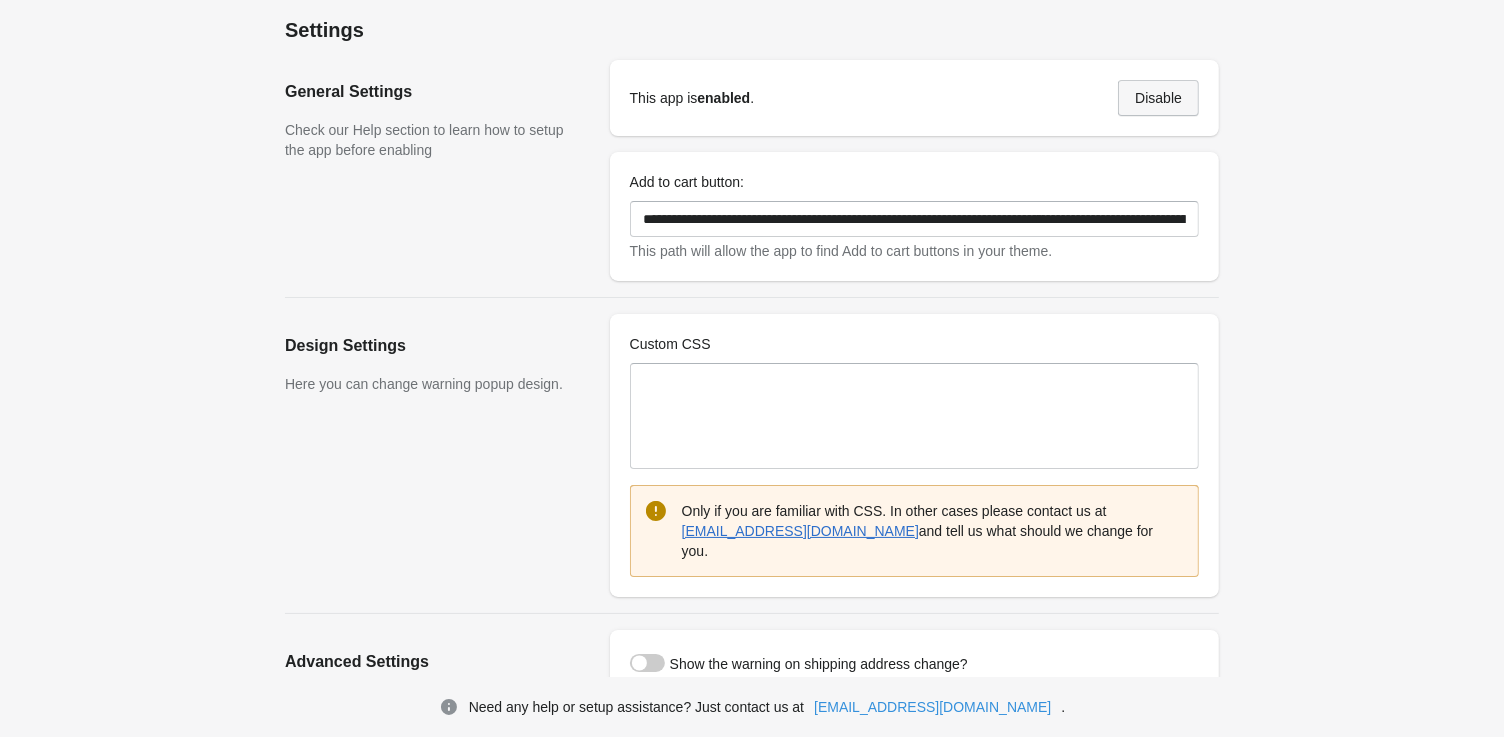 click on "Disable" at bounding box center (1158, 98) 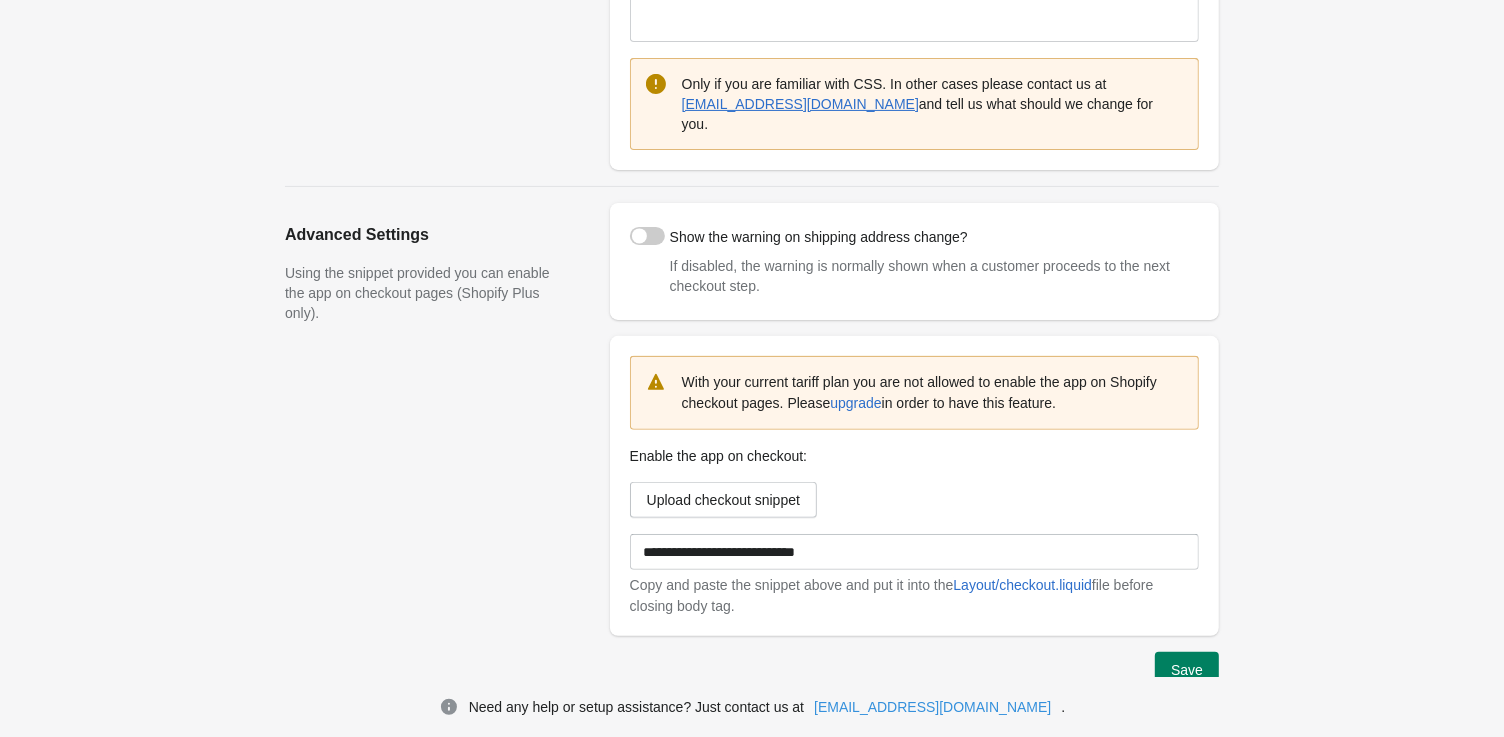 scroll, scrollTop: 443, scrollLeft: 0, axis: vertical 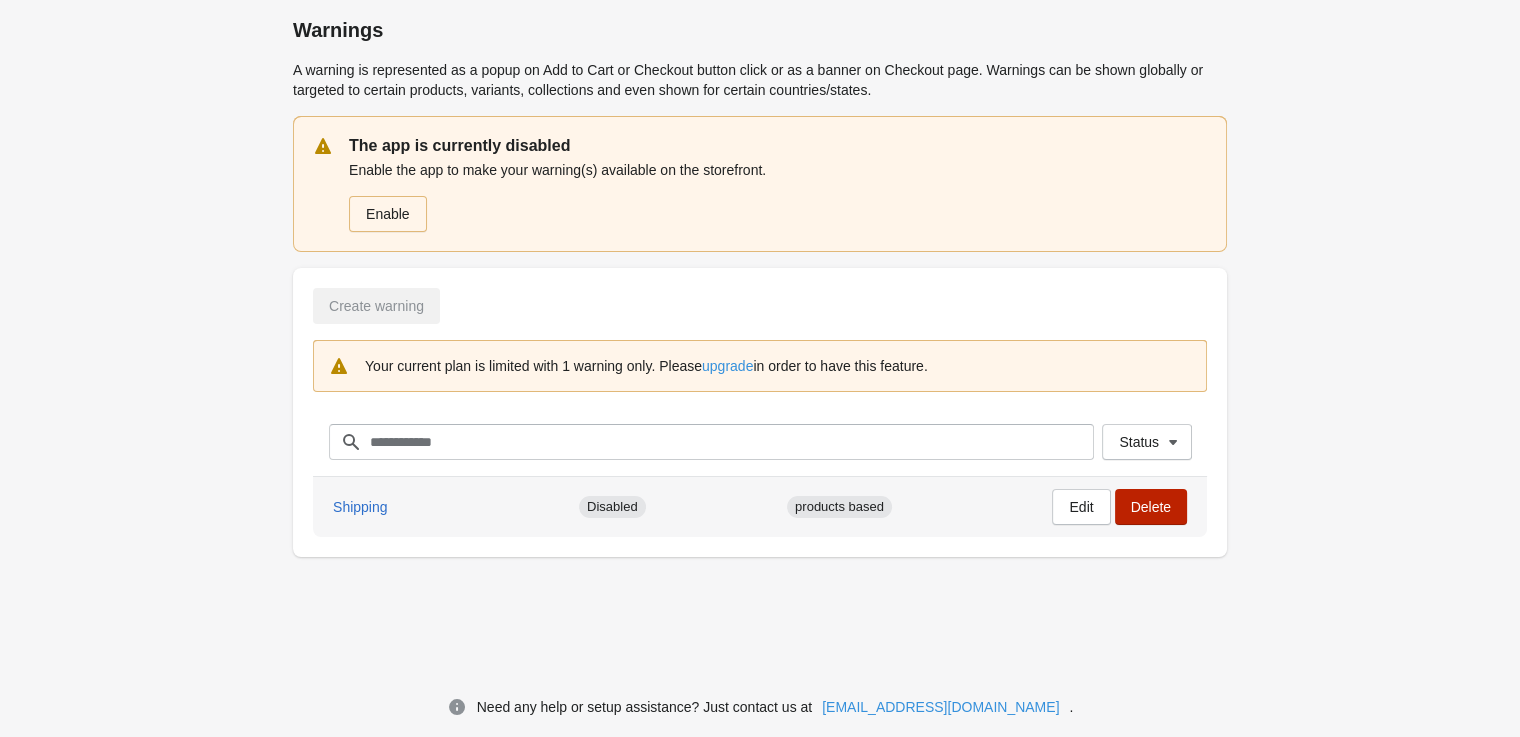 click on "Delete" at bounding box center (1151, 507) 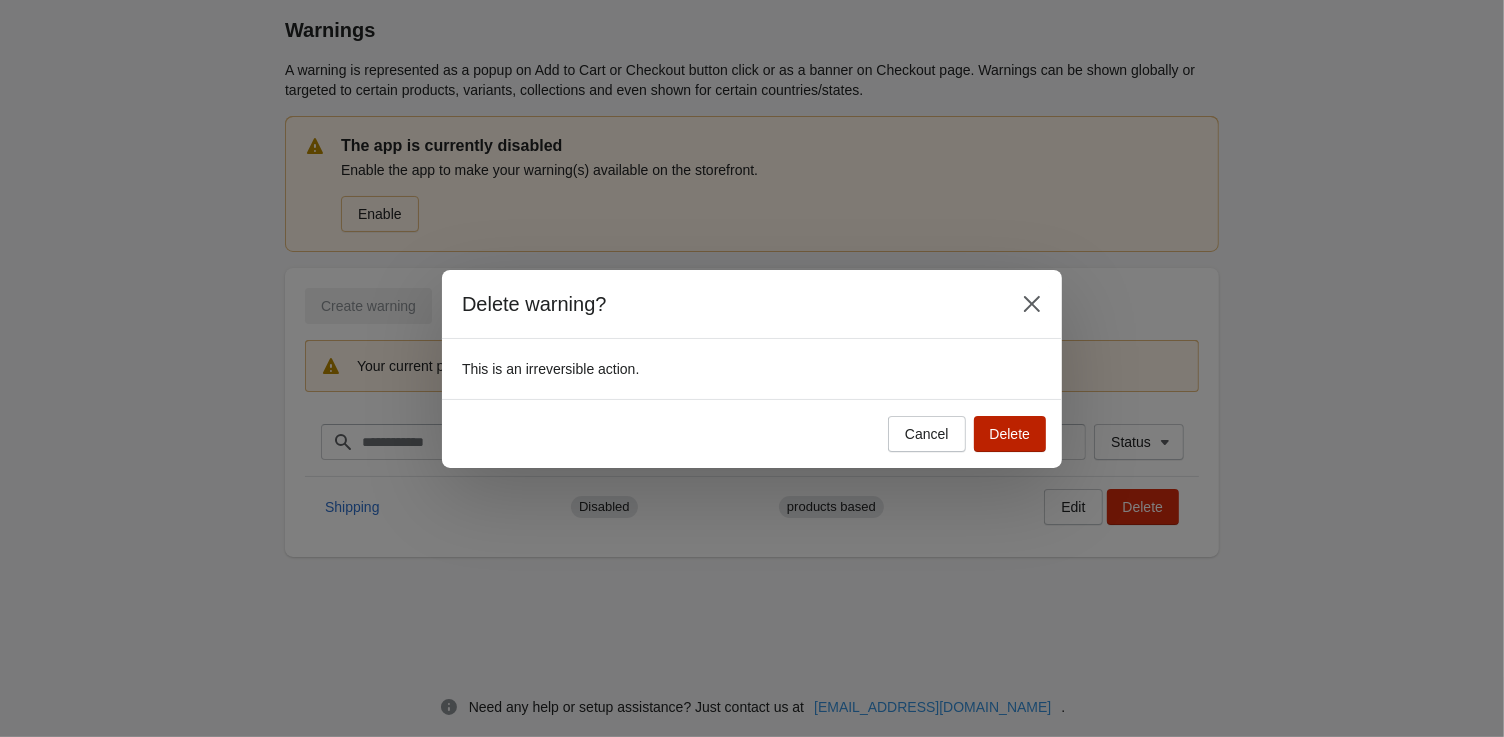 click on "Delete" at bounding box center [1010, 434] 